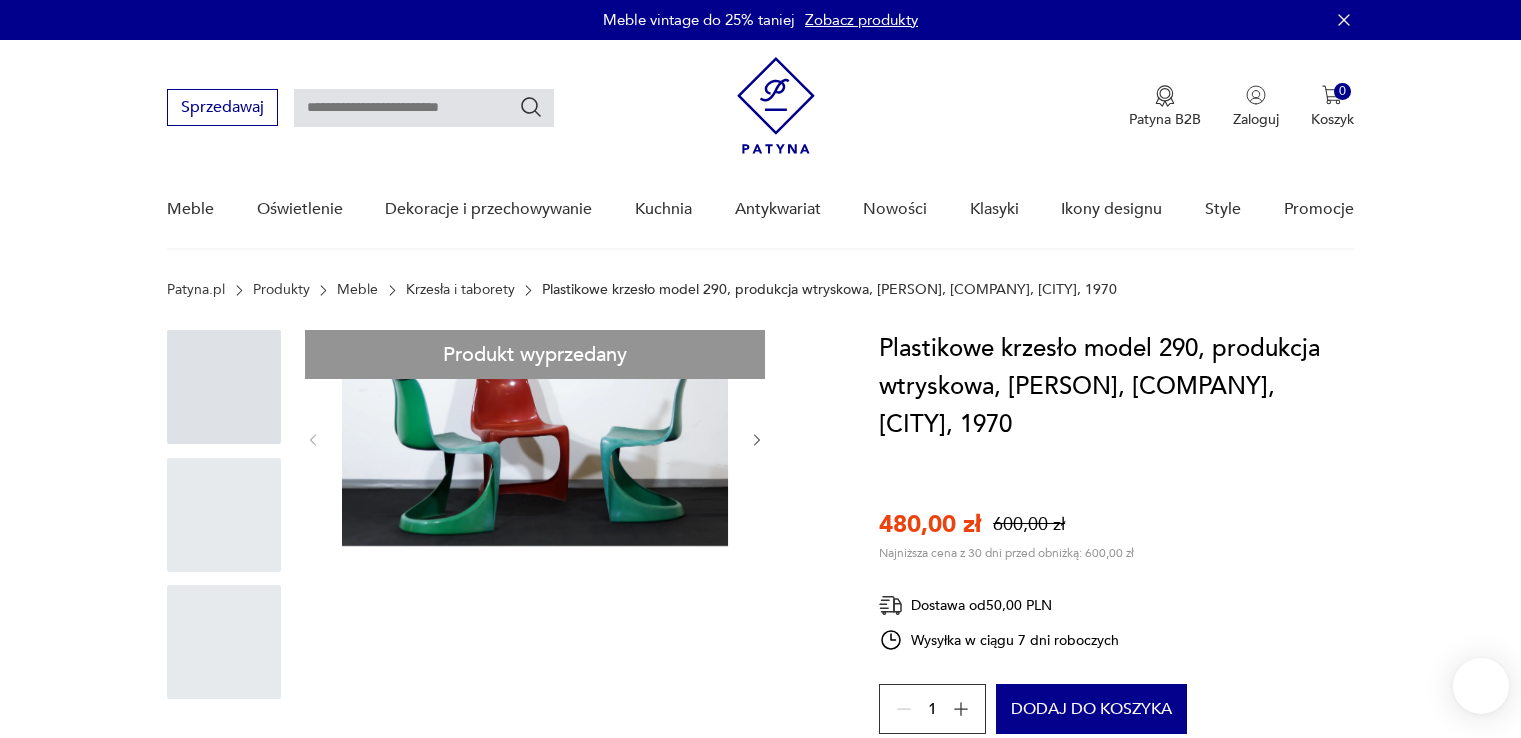 scroll, scrollTop: 0, scrollLeft: 0, axis: both 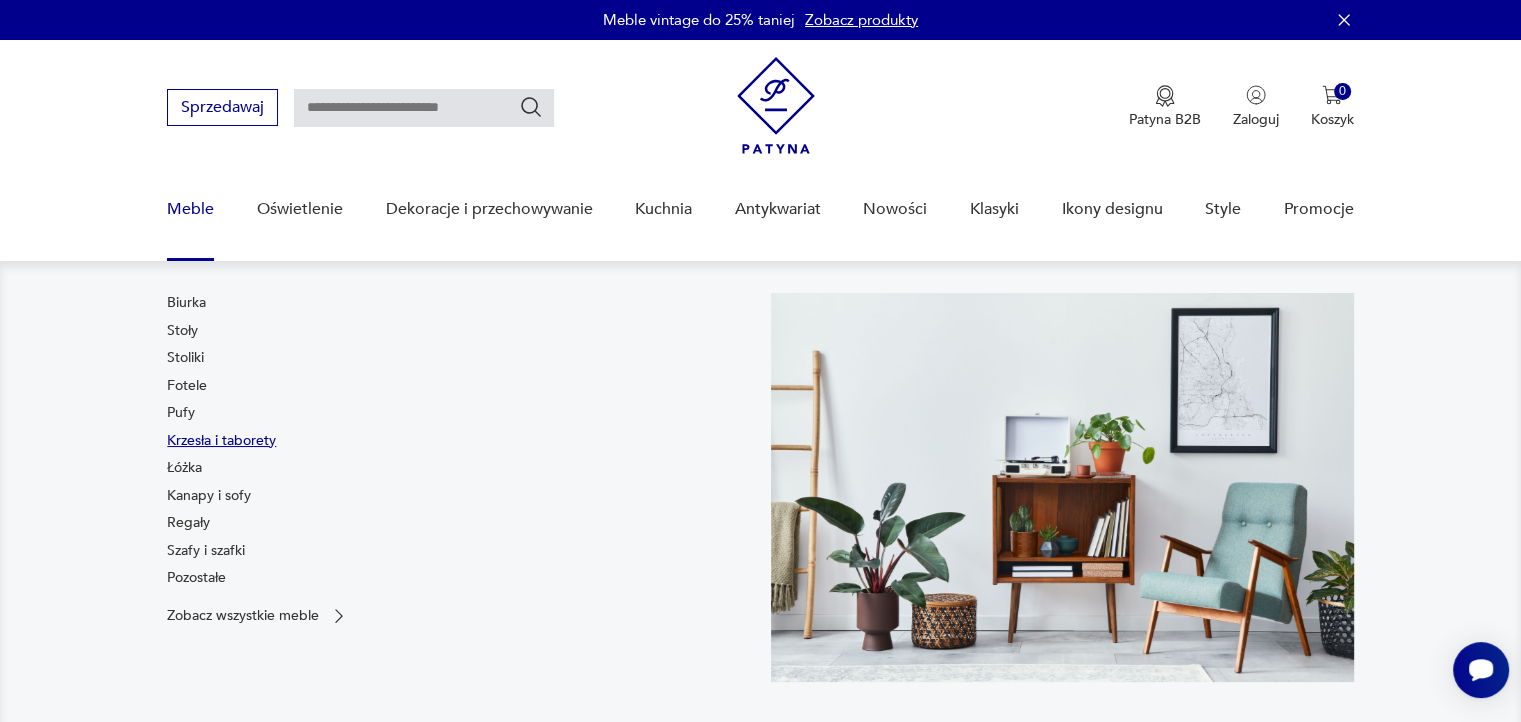 click on "Krzesła i taborety" at bounding box center [221, 441] 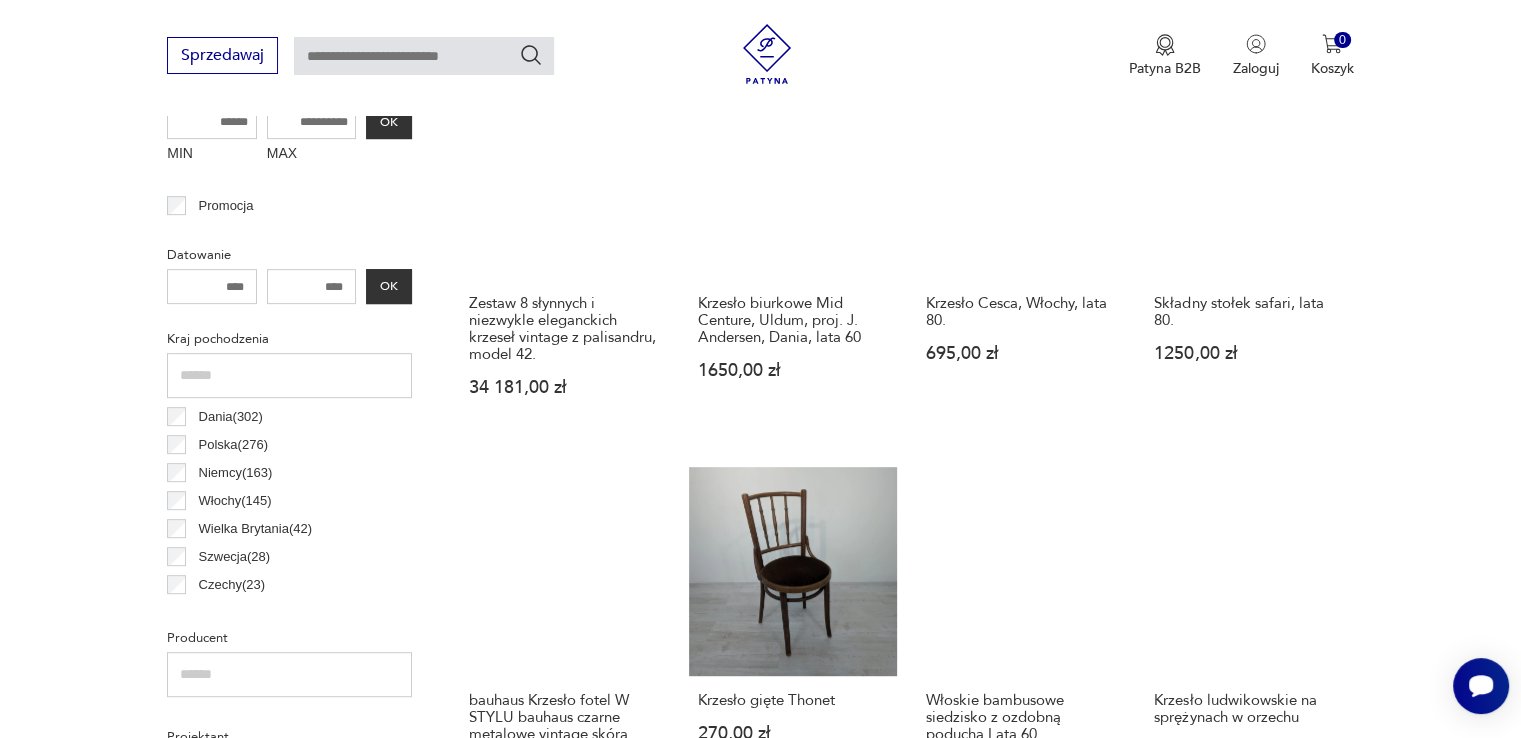 scroll, scrollTop: 429, scrollLeft: 0, axis: vertical 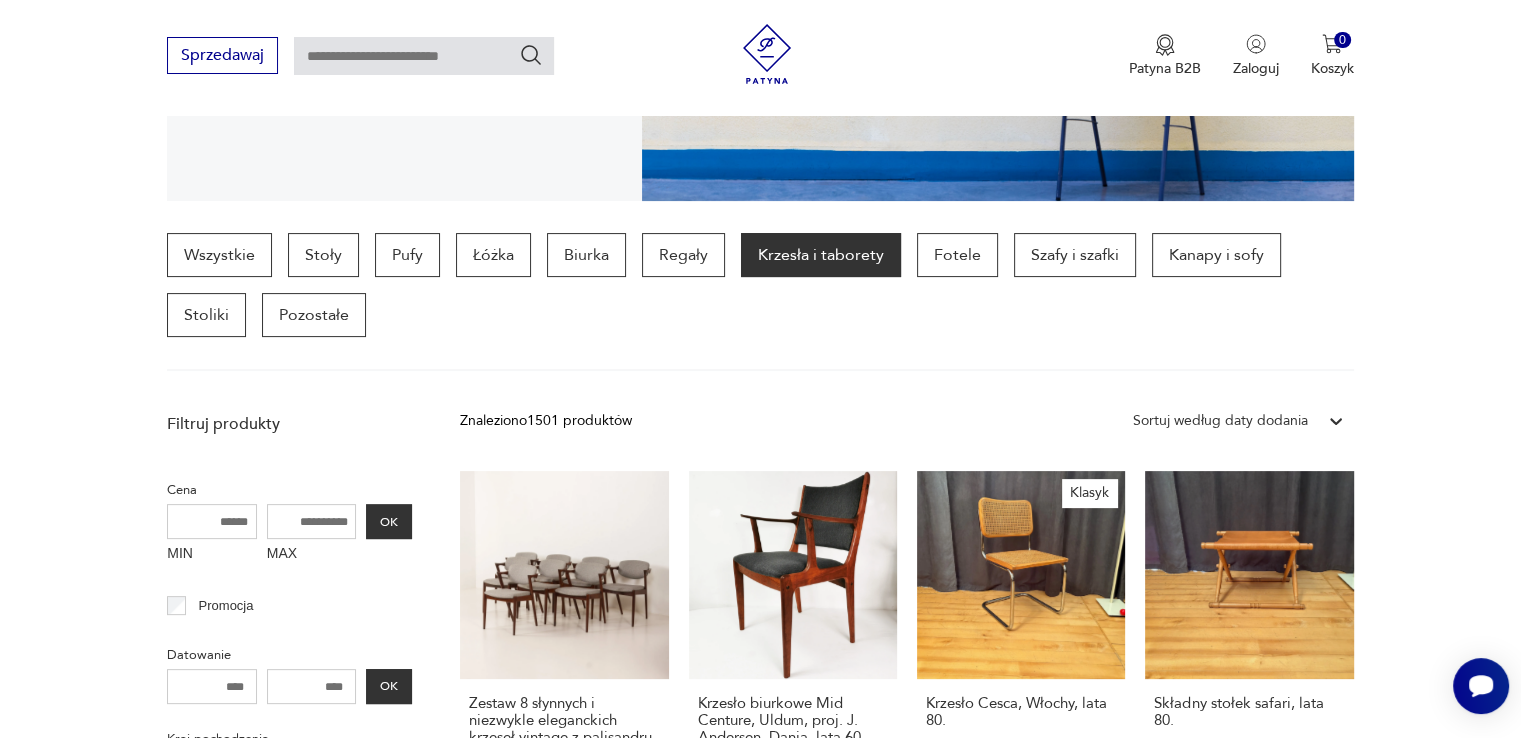 click on "Sortuj według daty dodania" at bounding box center [1220, 421] 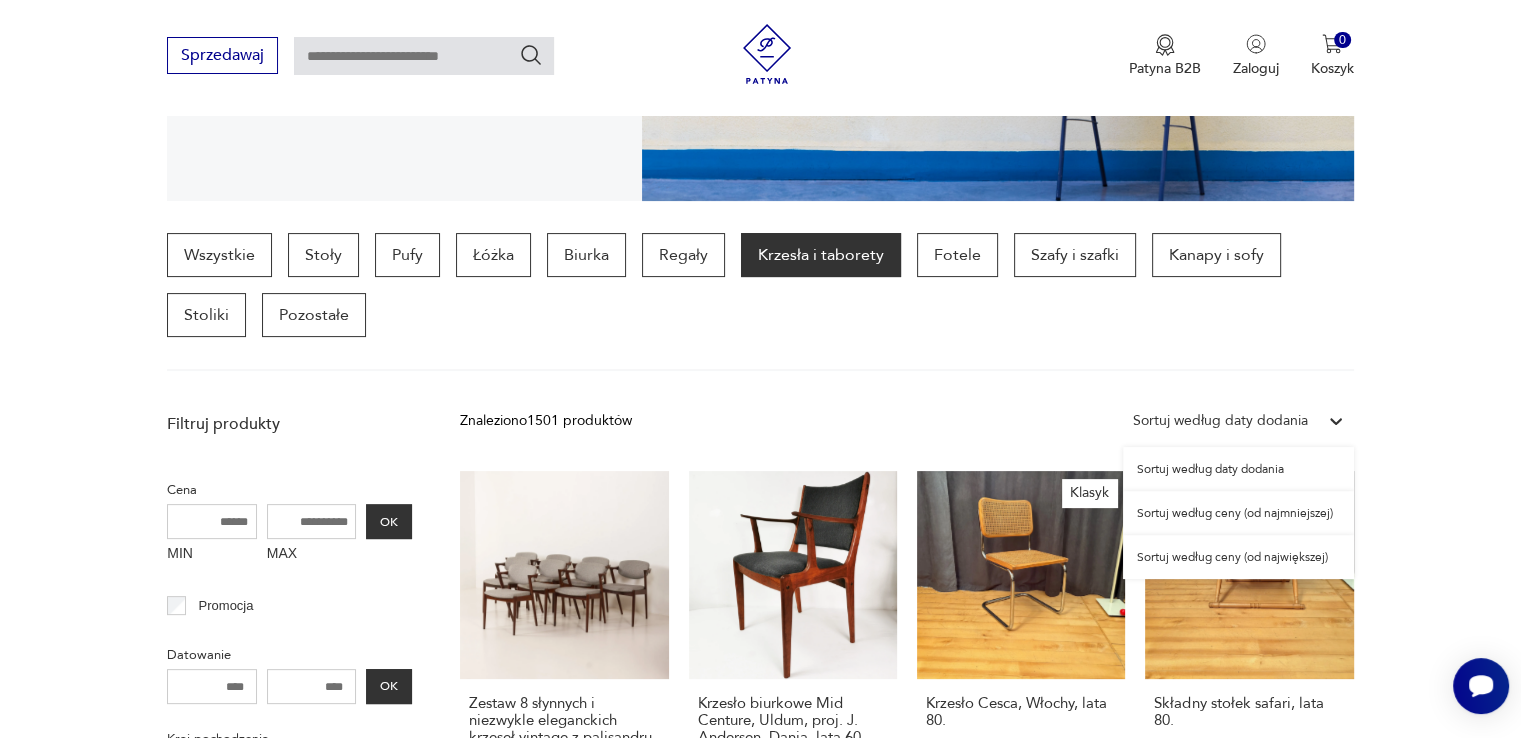 click on "Sortuj według ceny (od najmniejszej)" at bounding box center (1238, 513) 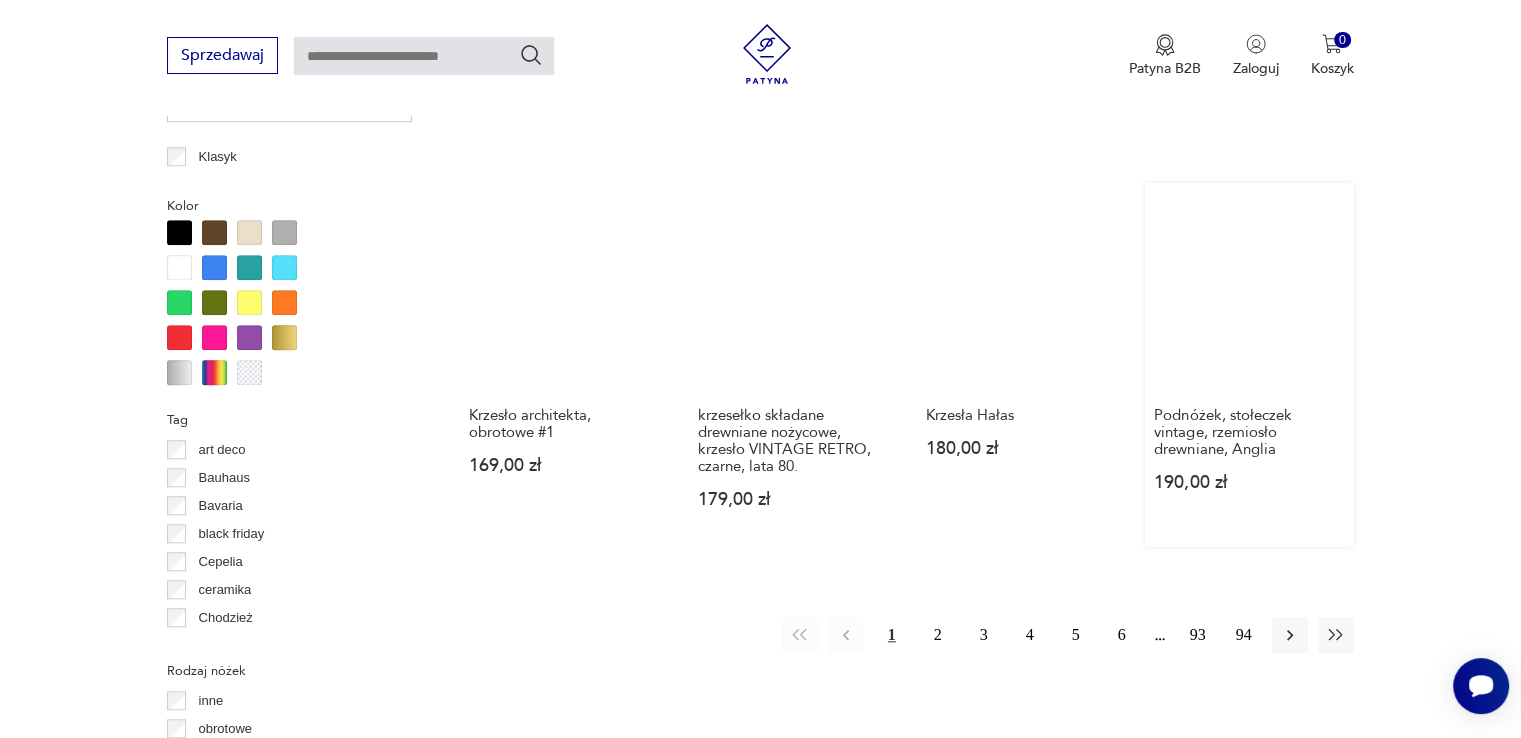 scroll, scrollTop: 2030, scrollLeft: 0, axis: vertical 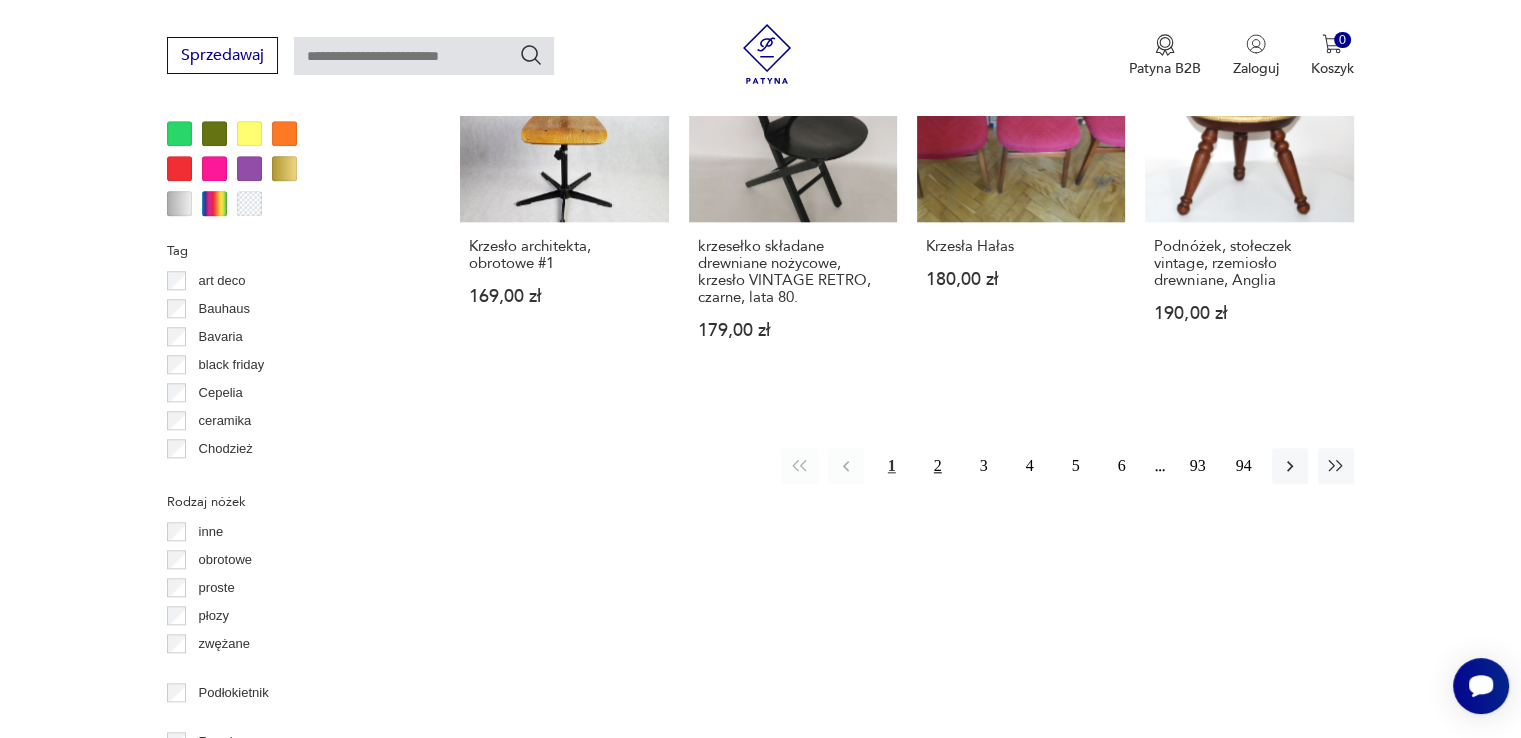 click on "2" at bounding box center (938, 466) 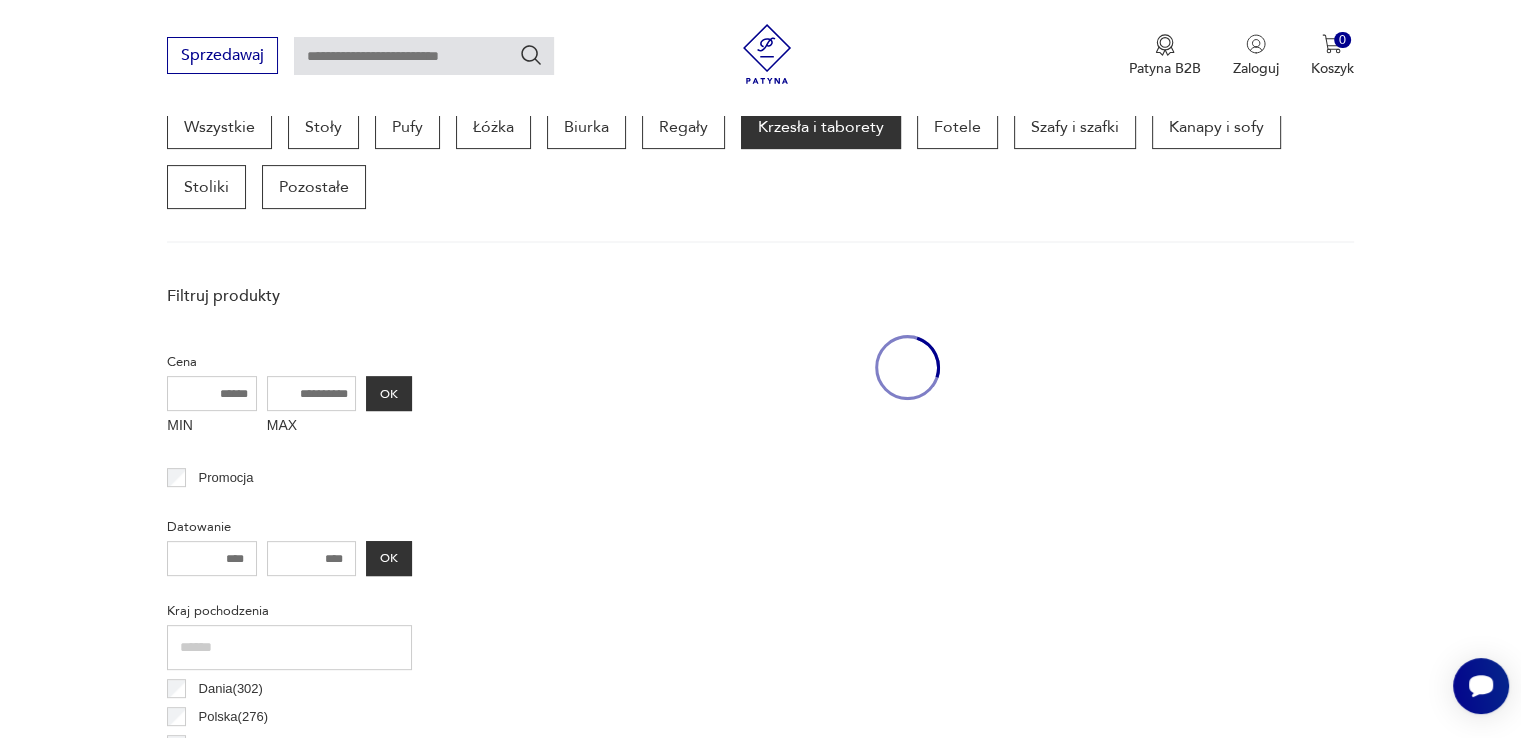 scroll, scrollTop: 530, scrollLeft: 0, axis: vertical 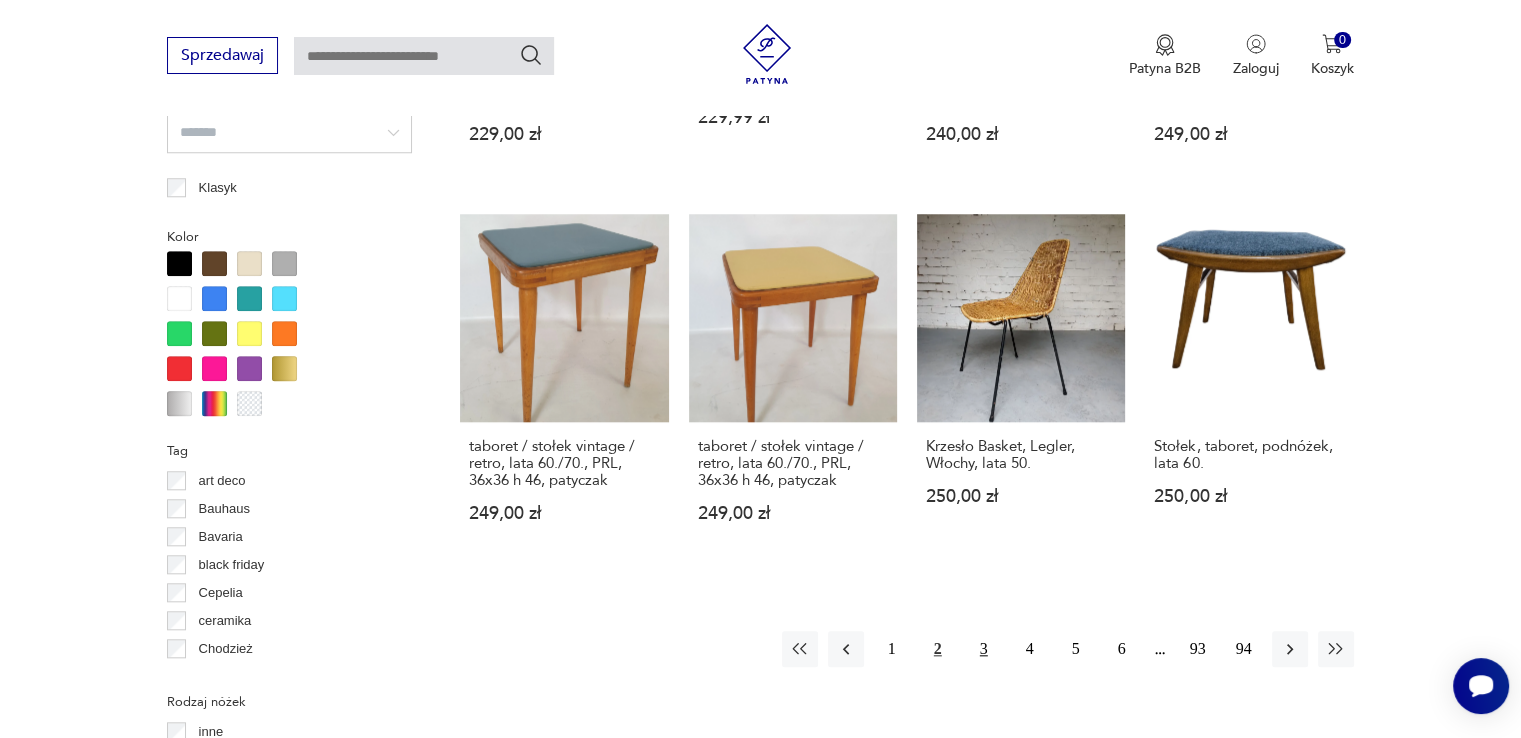 click on "3" at bounding box center [984, 649] 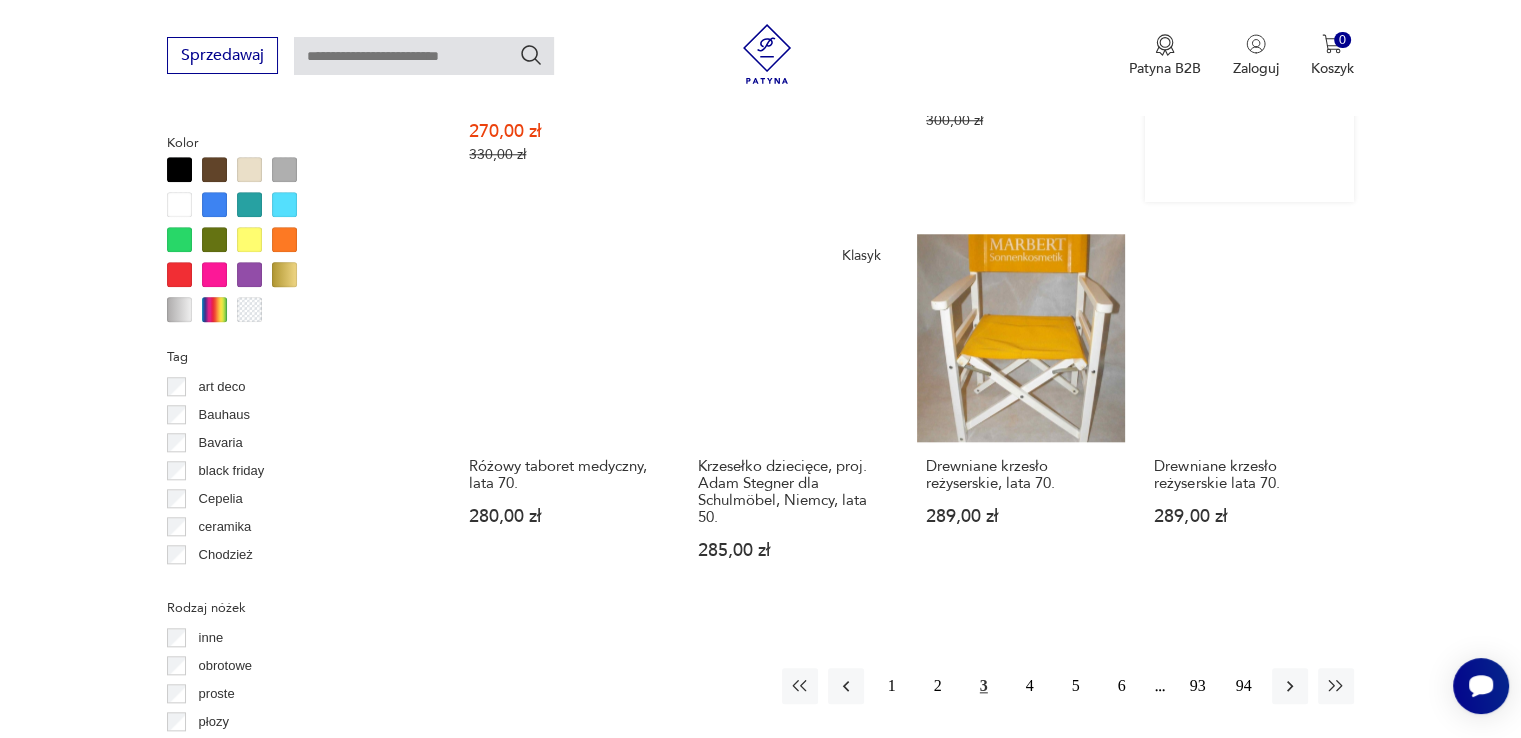 scroll, scrollTop: 2030, scrollLeft: 0, axis: vertical 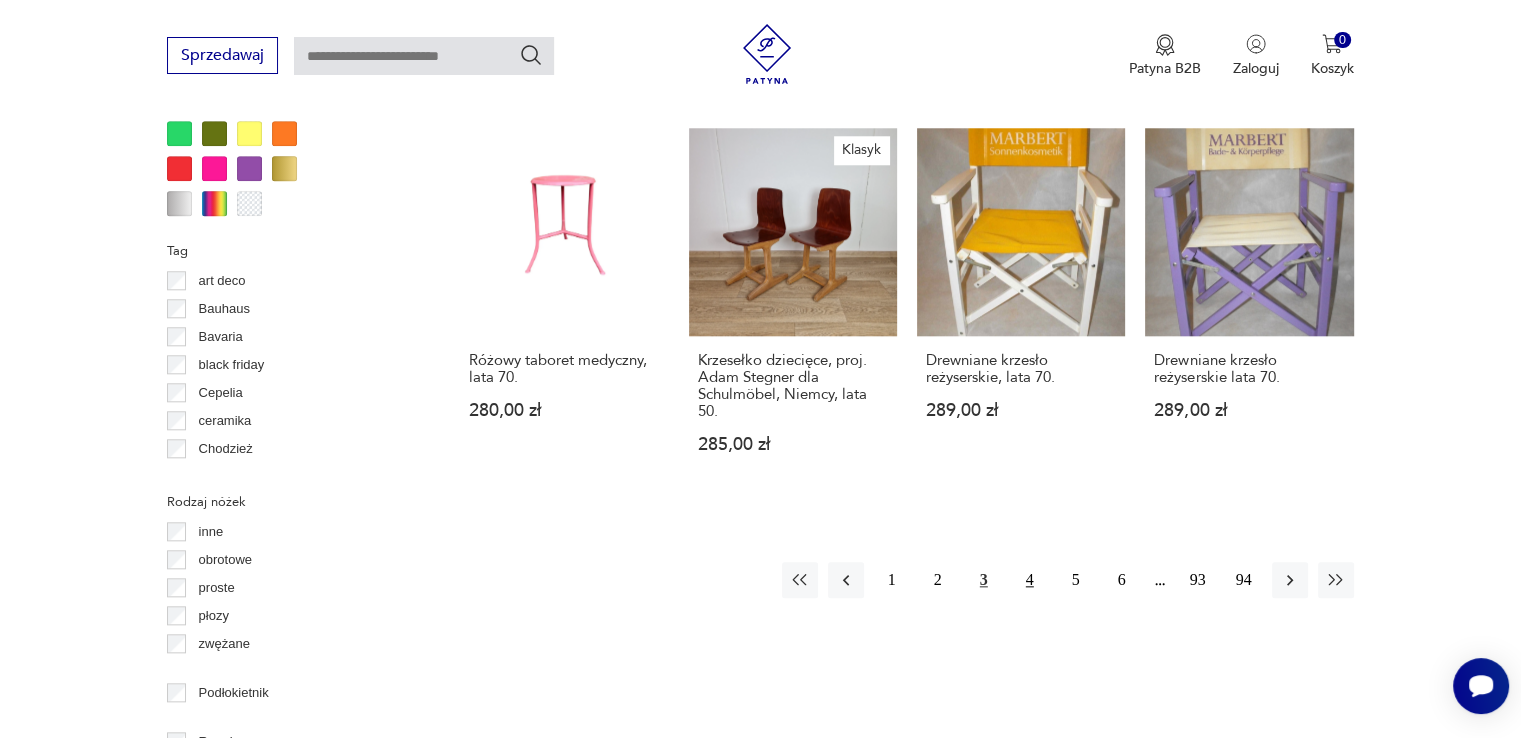 click on "4" at bounding box center [1030, 580] 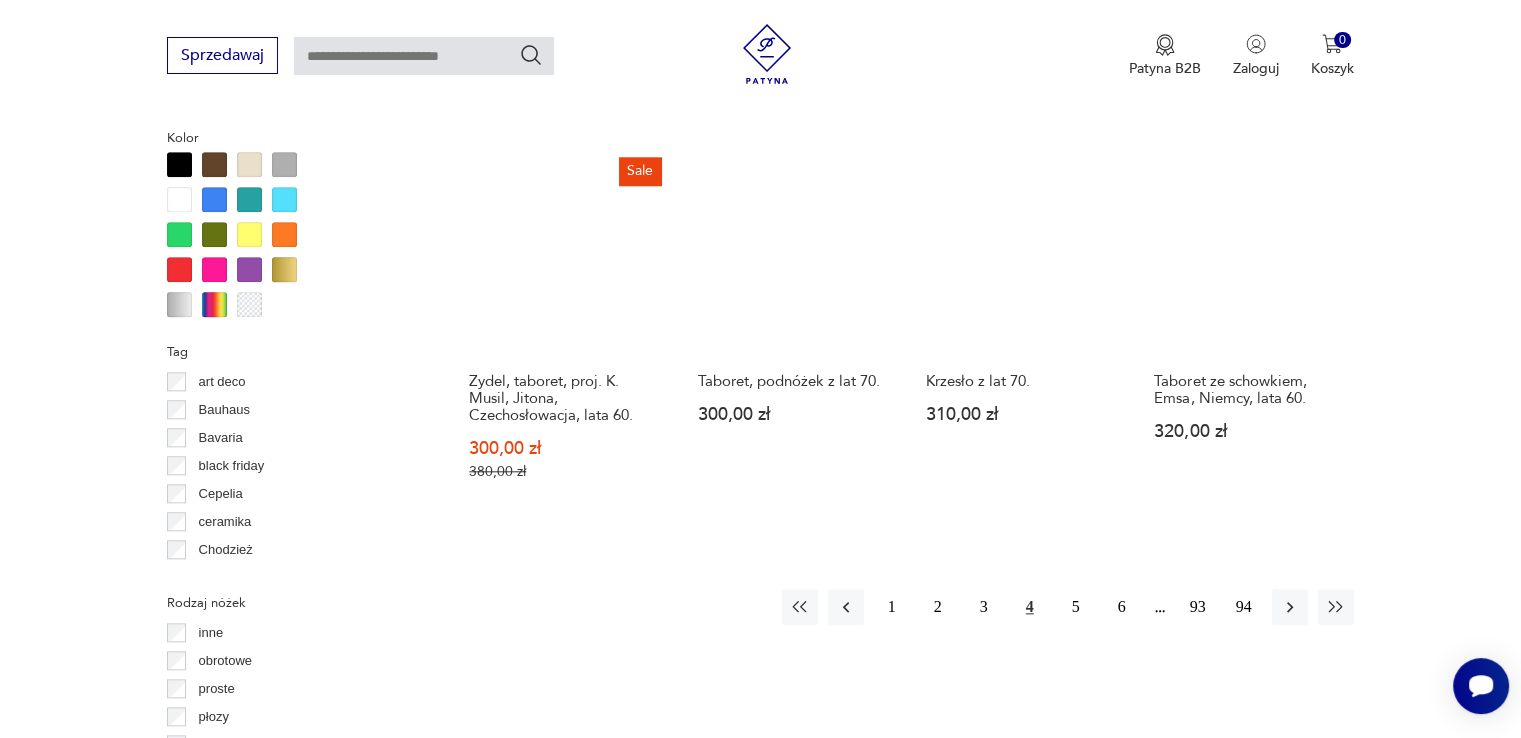 scroll, scrollTop: 2030, scrollLeft: 0, axis: vertical 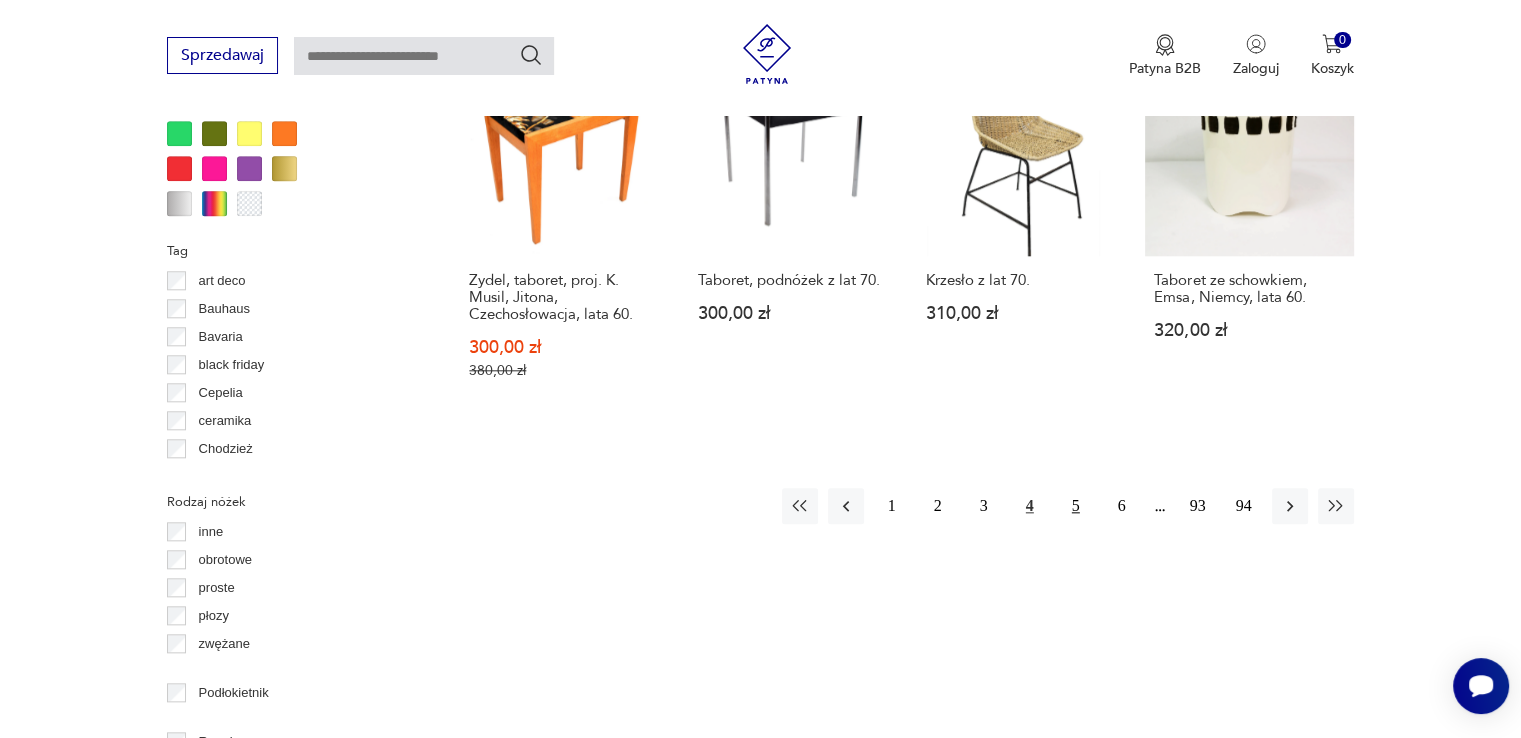 click on "5" at bounding box center (1076, 506) 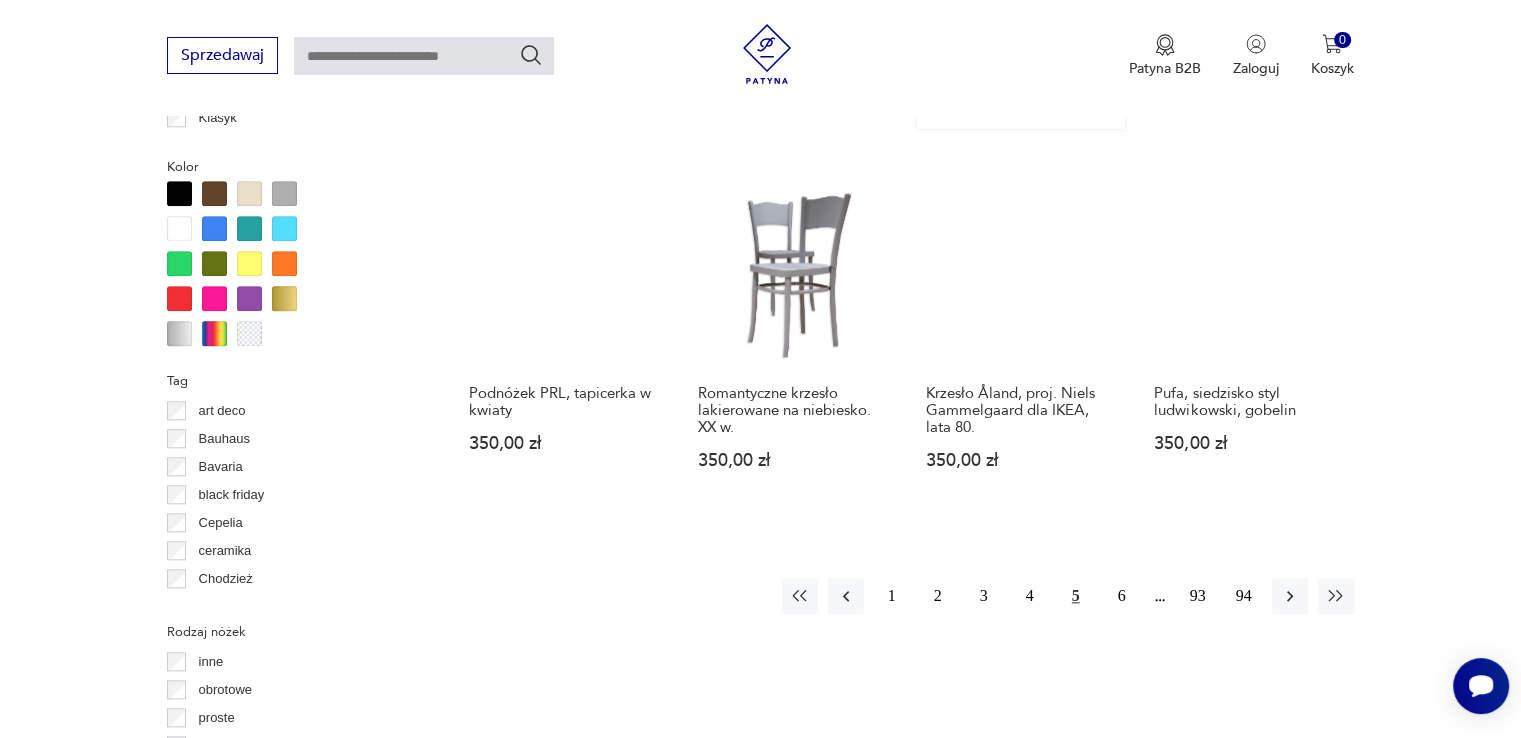 scroll, scrollTop: 2030, scrollLeft: 0, axis: vertical 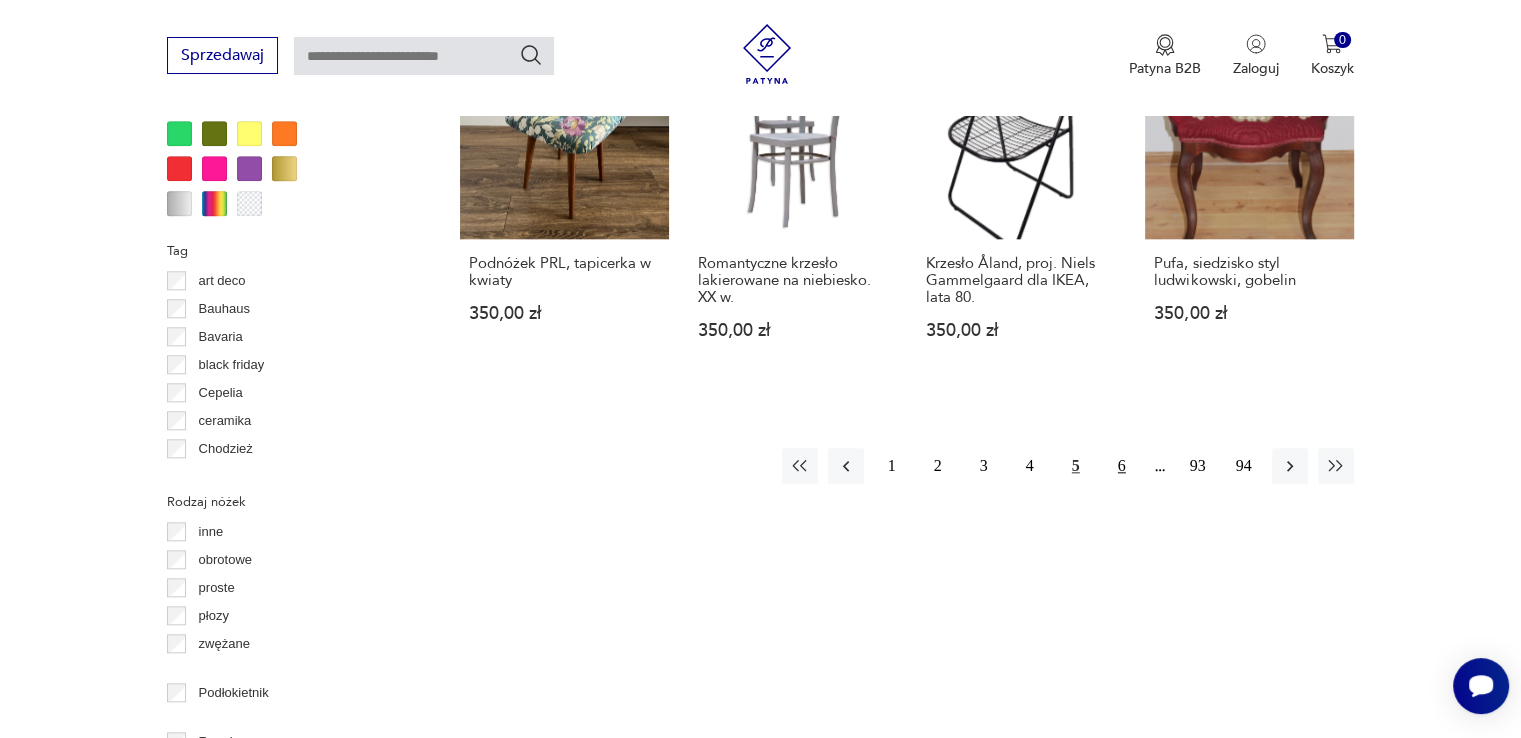 click on "6" at bounding box center [1122, 466] 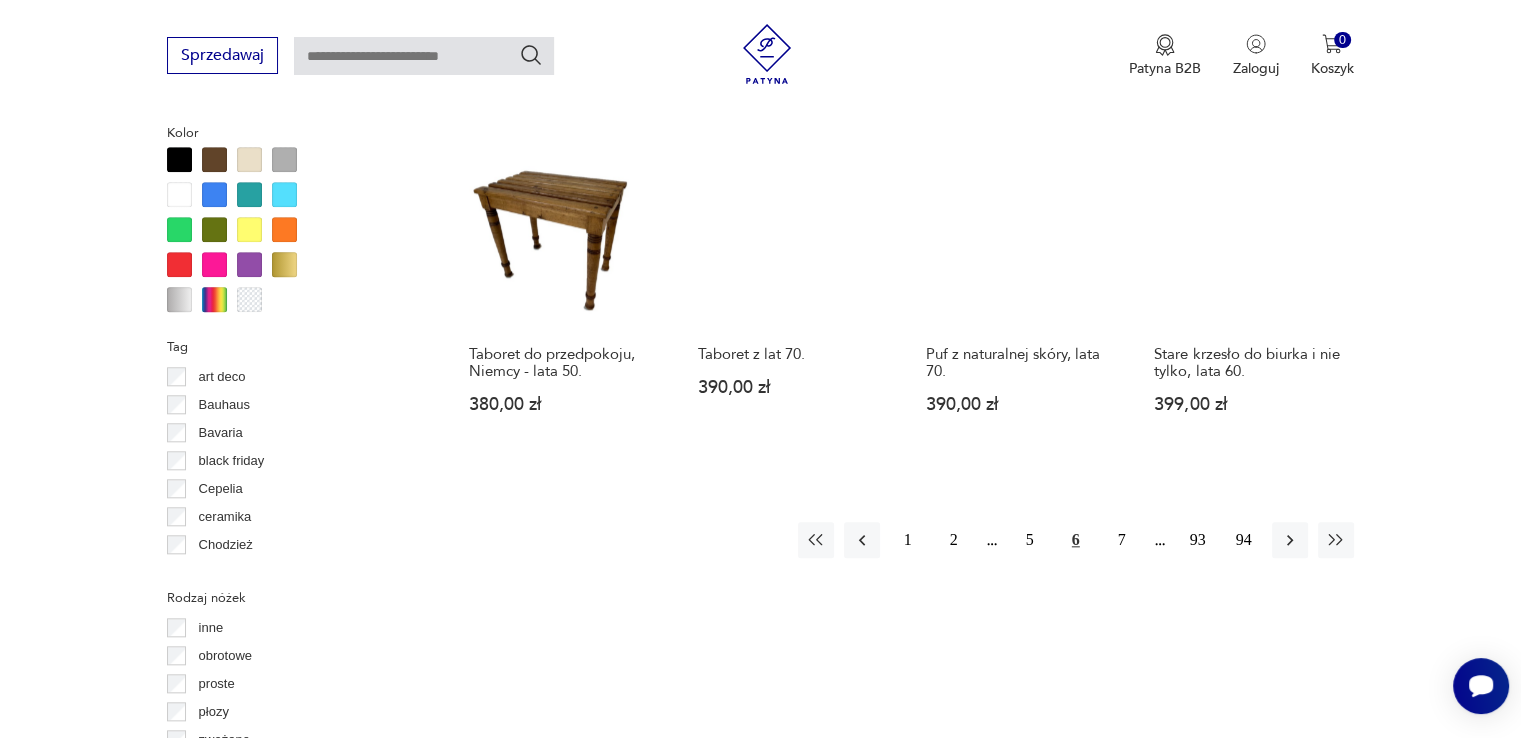 scroll, scrollTop: 1930, scrollLeft: 0, axis: vertical 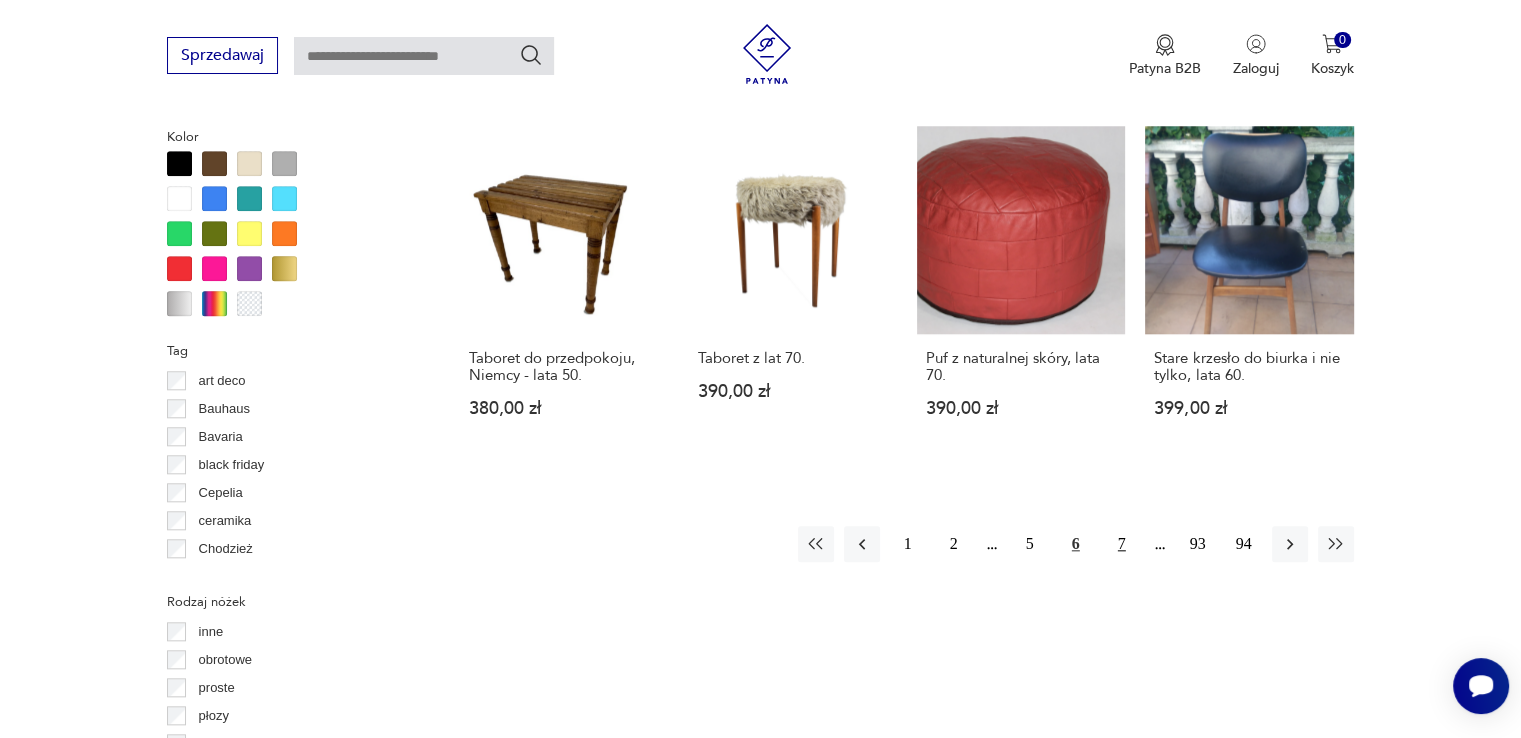 click on "7" at bounding box center (1122, 544) 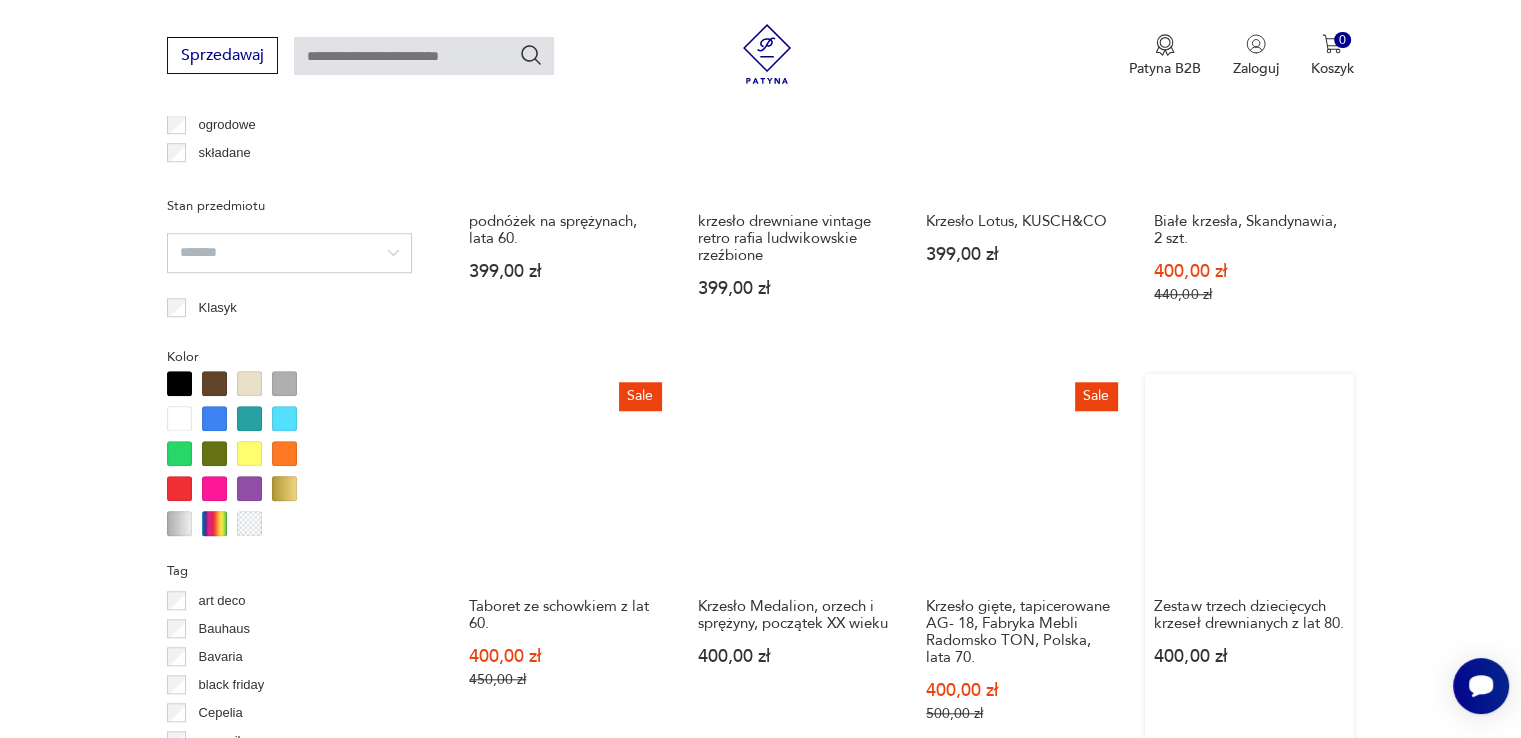 scroll, scrollTop: 2030, scrollLeft: 0, axis: vertical 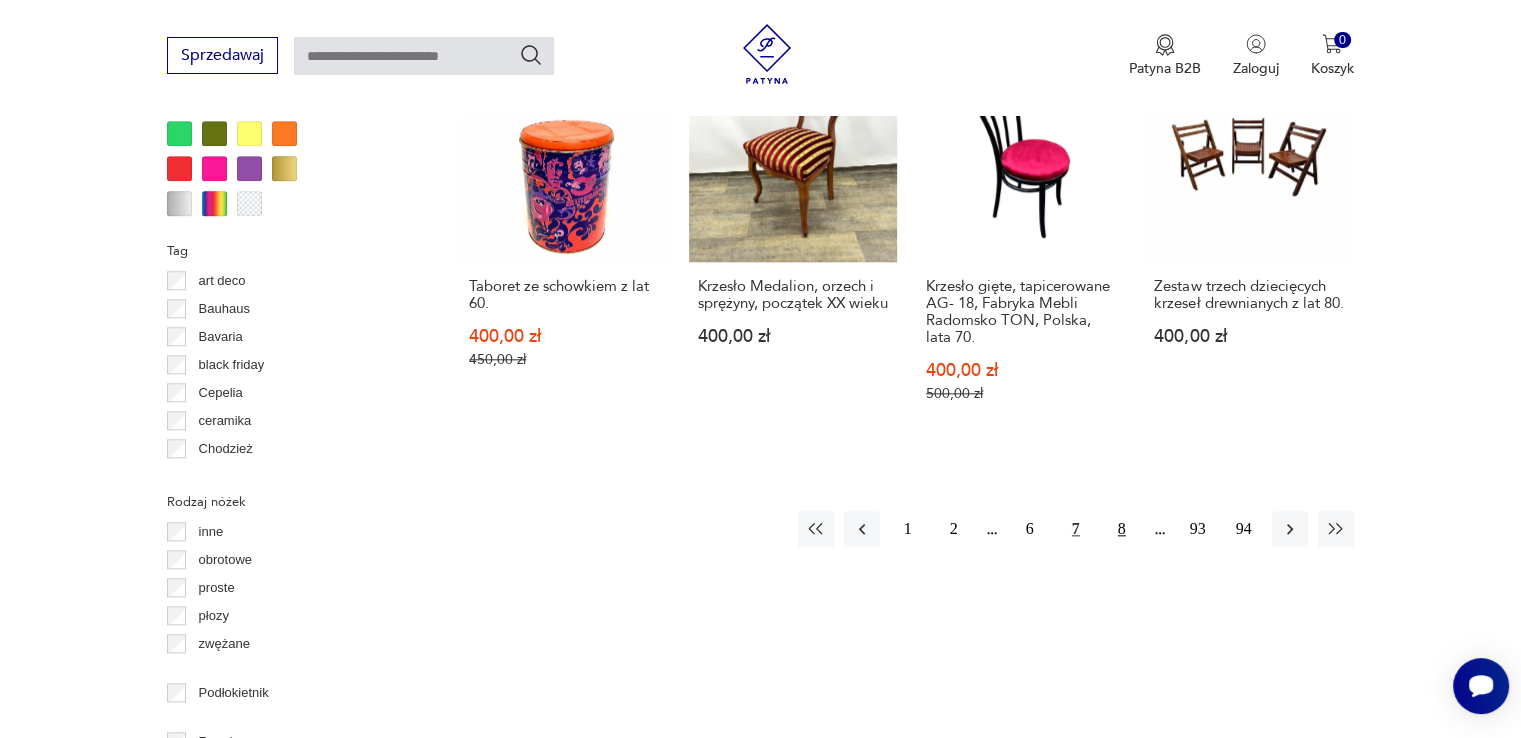 click on "8" at bounding box center [1122, 529] 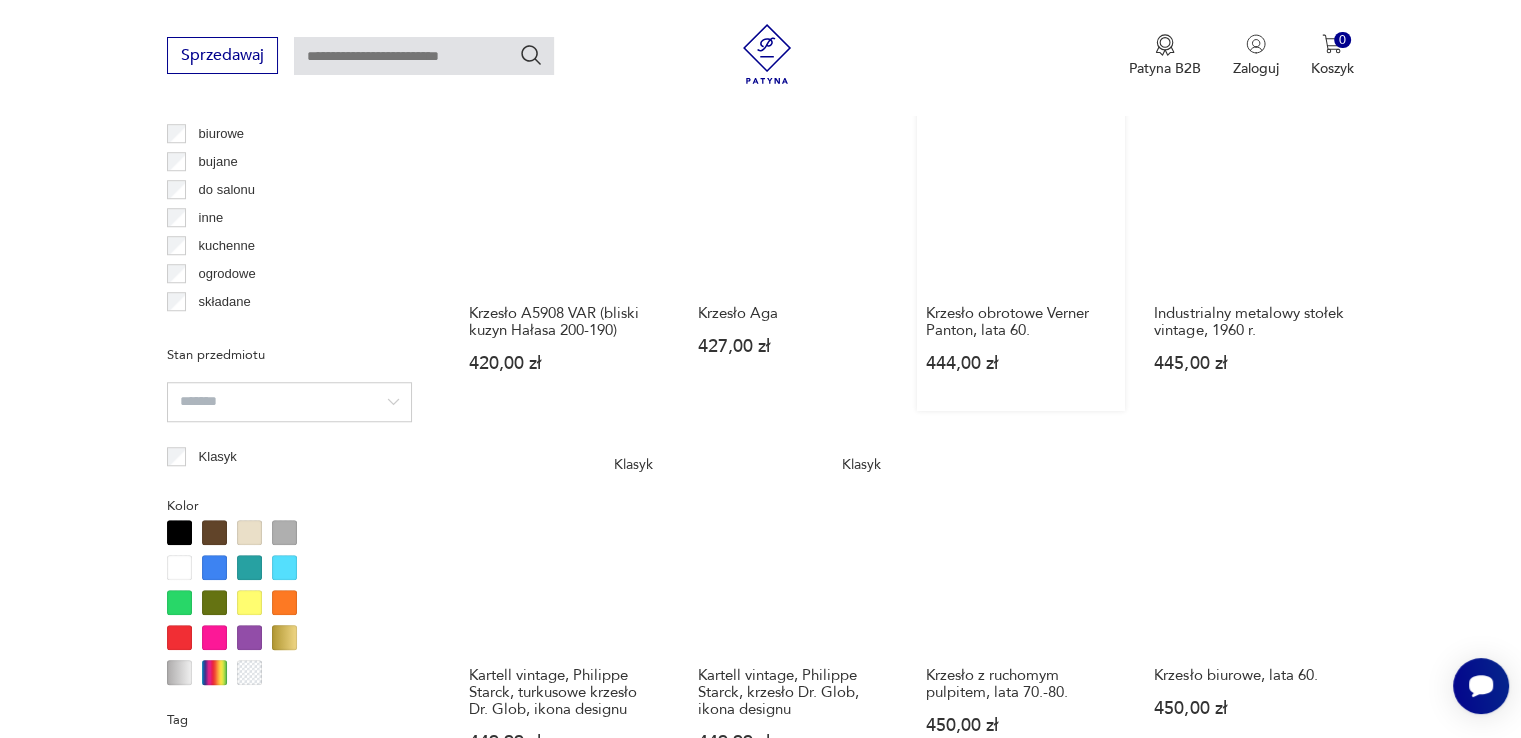 scroll, scrollTop: 1730, scrollLeft: 0, axis: vertical 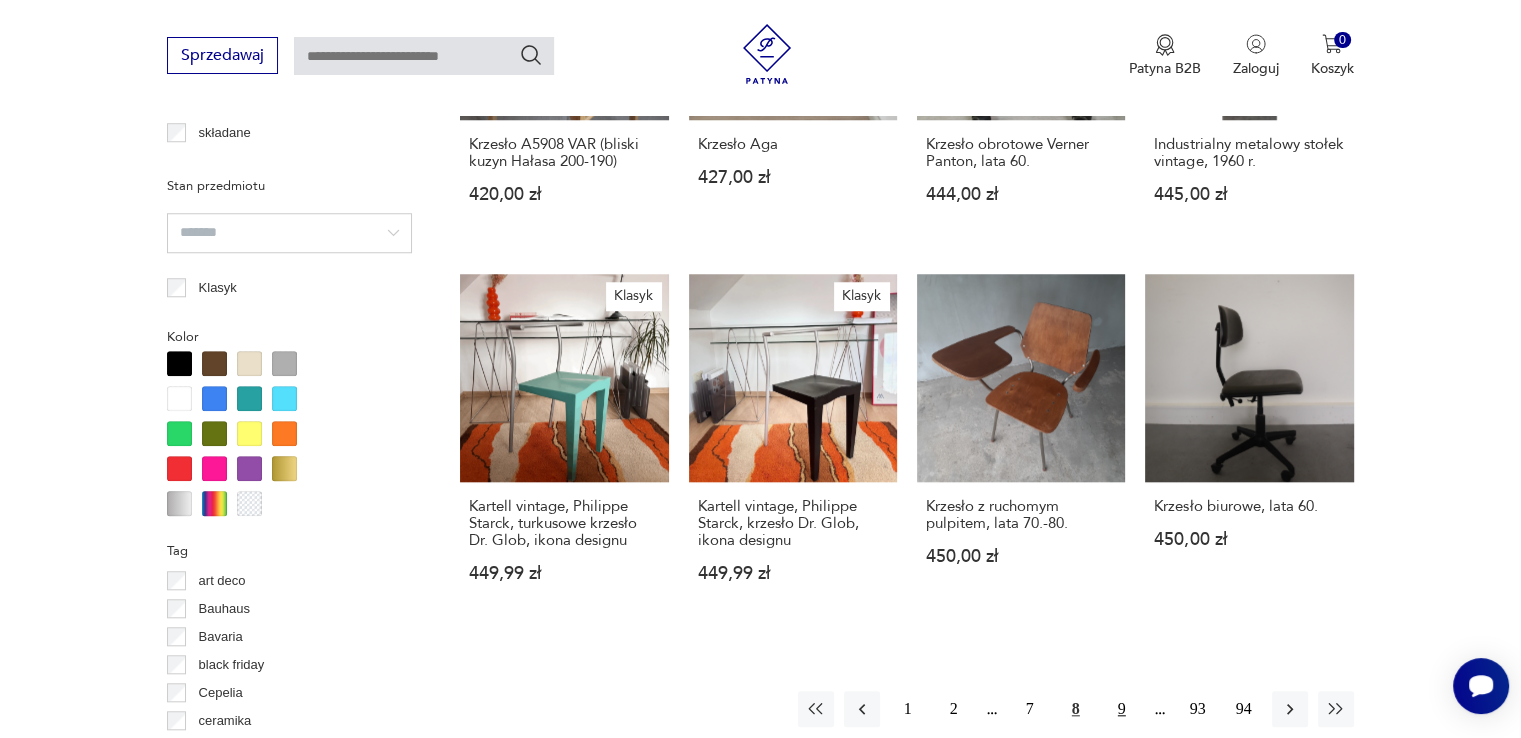 click on "9" at bounding box center [1122, 709] 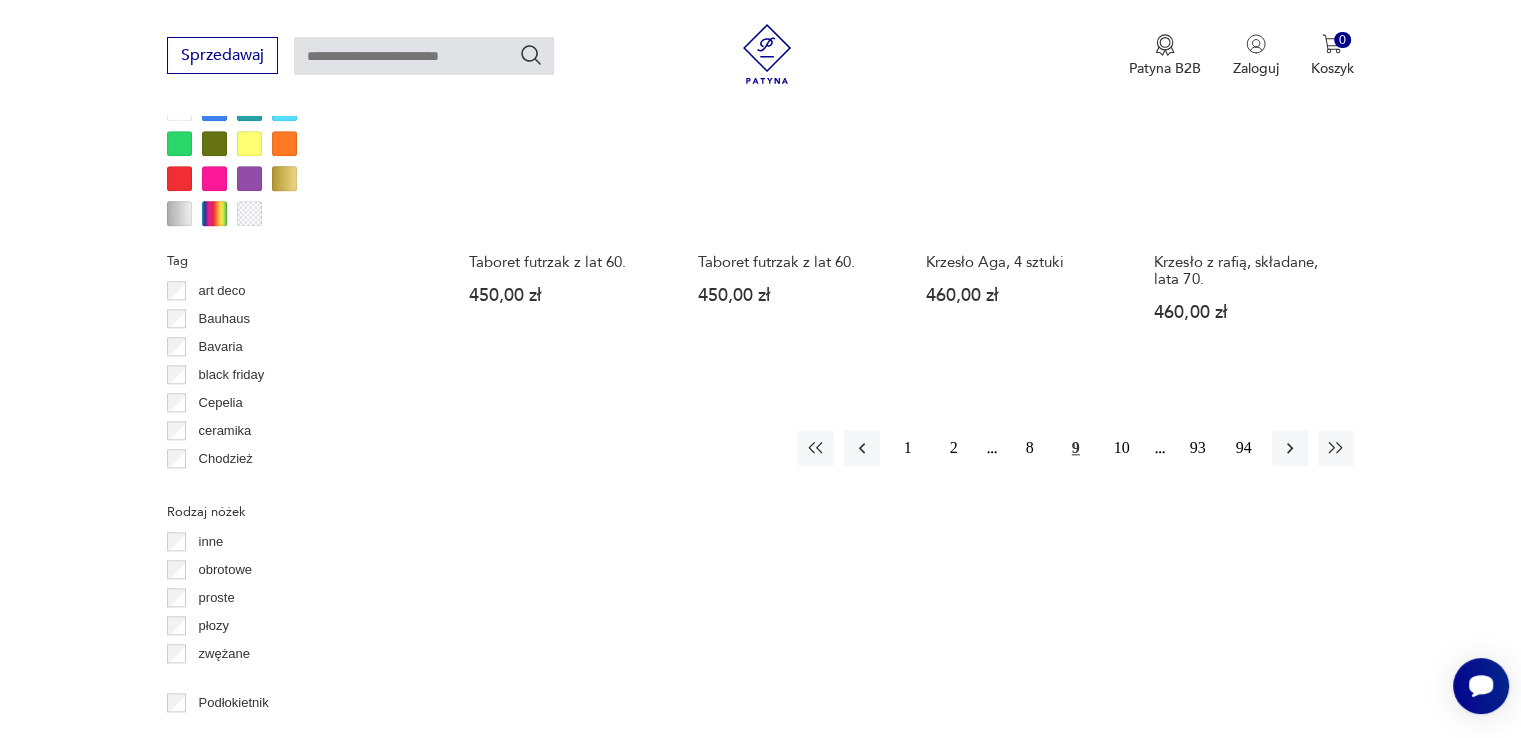 scroll, scrollTop: 2030, scrollLeft: 0, axis: vertical 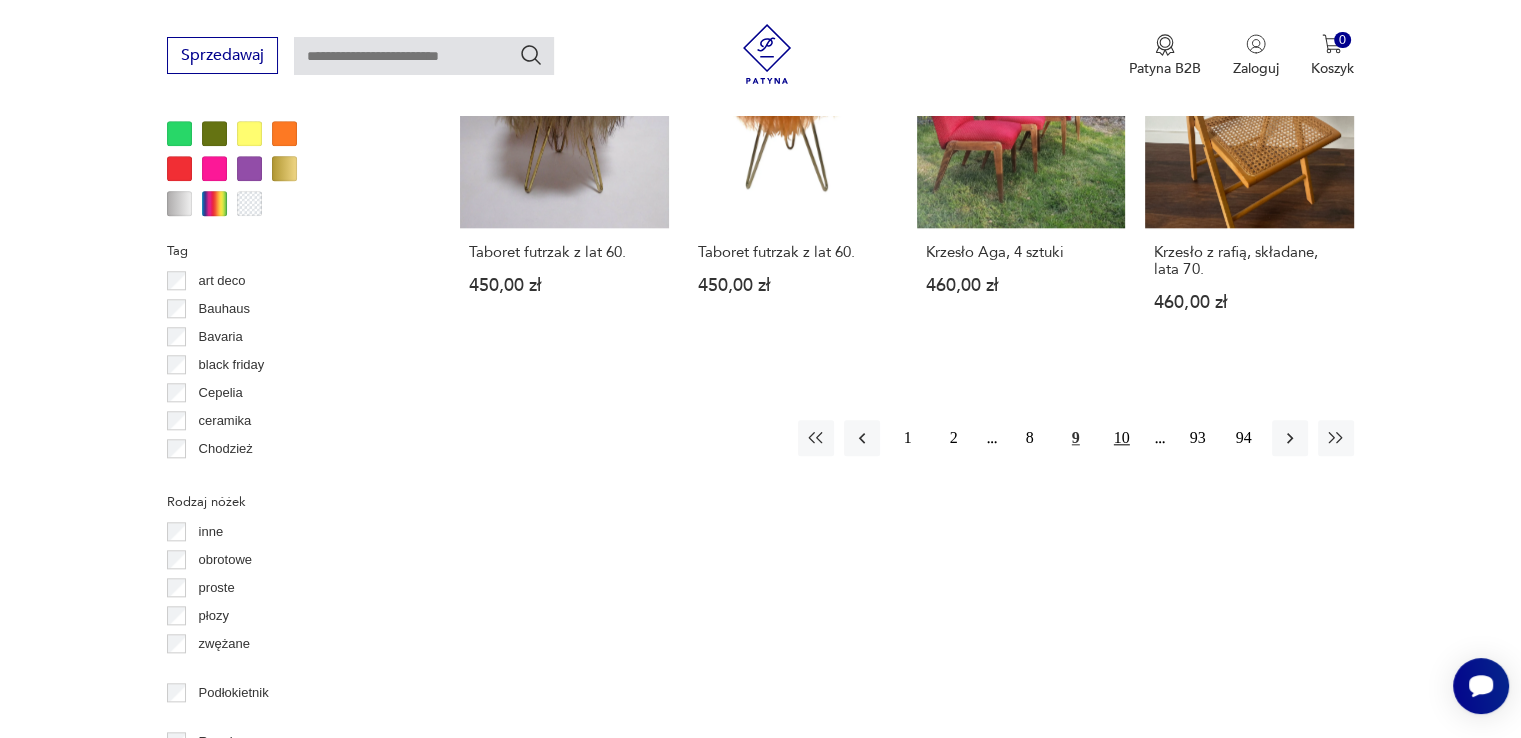 click on "10" at bounding box center (1122, 438) 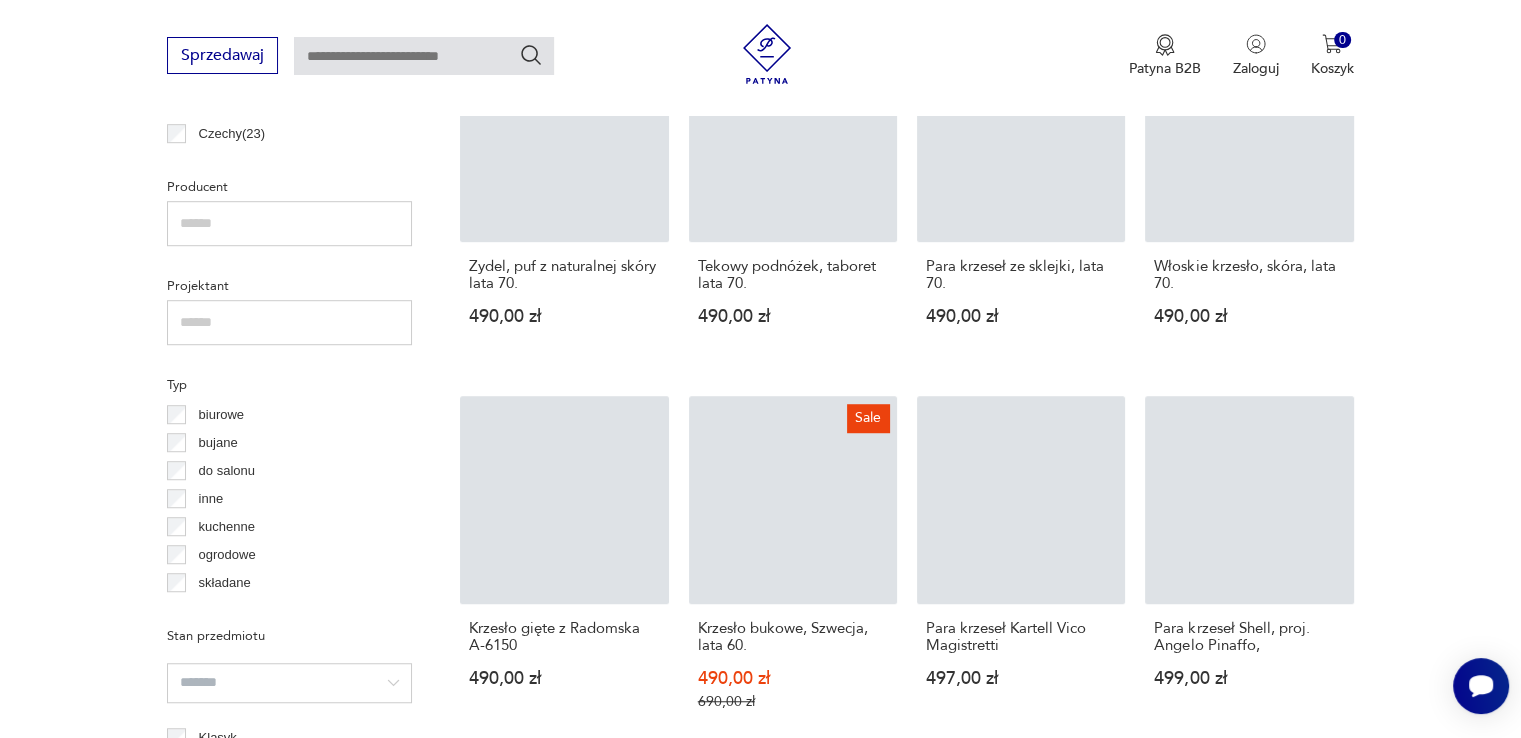 scroll, scrollTop: 530, scrollLeft: 0, axis: vertical 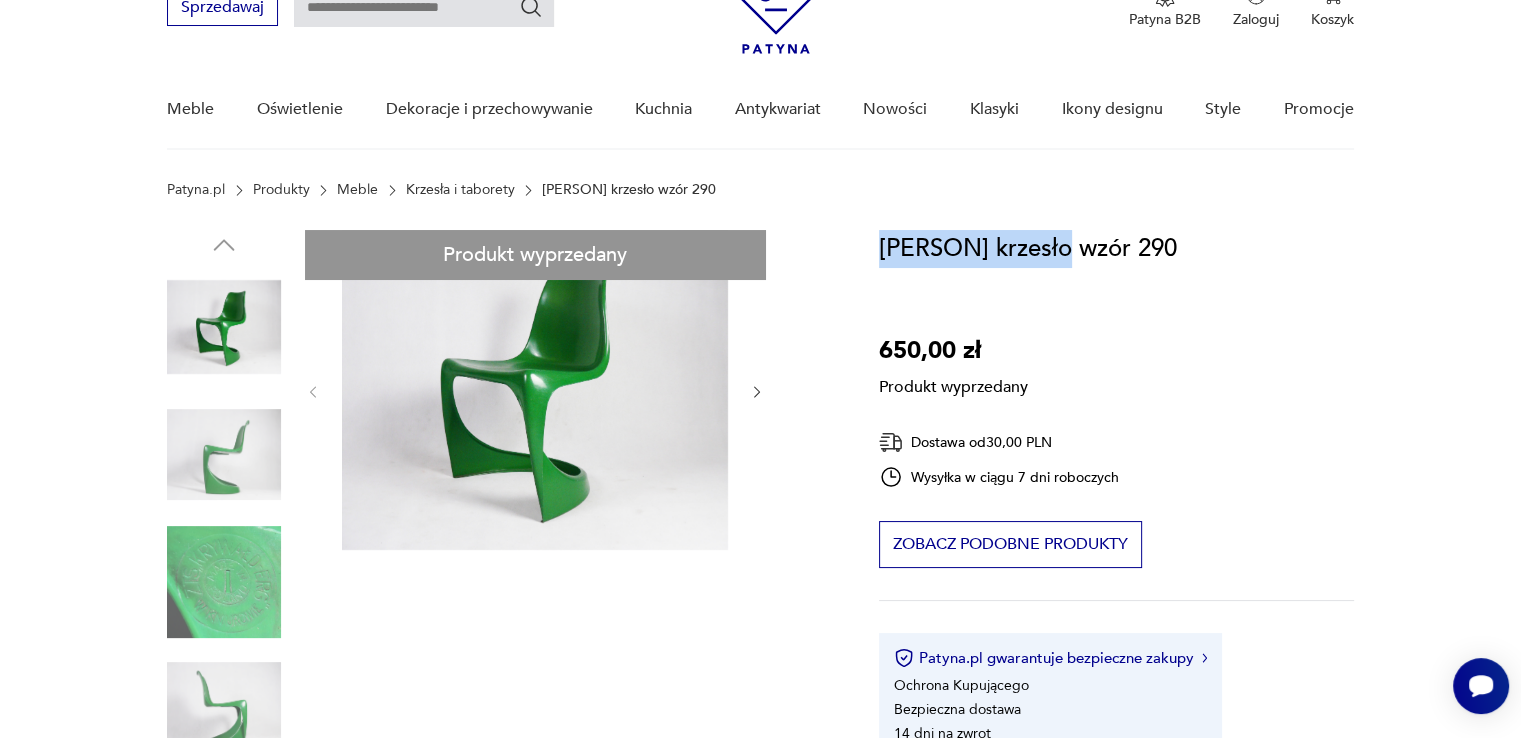 drag, startPoint x: 1069, startPoint y: 243, endPoint x: 876, endPoint y: 245, distance: 193.01036 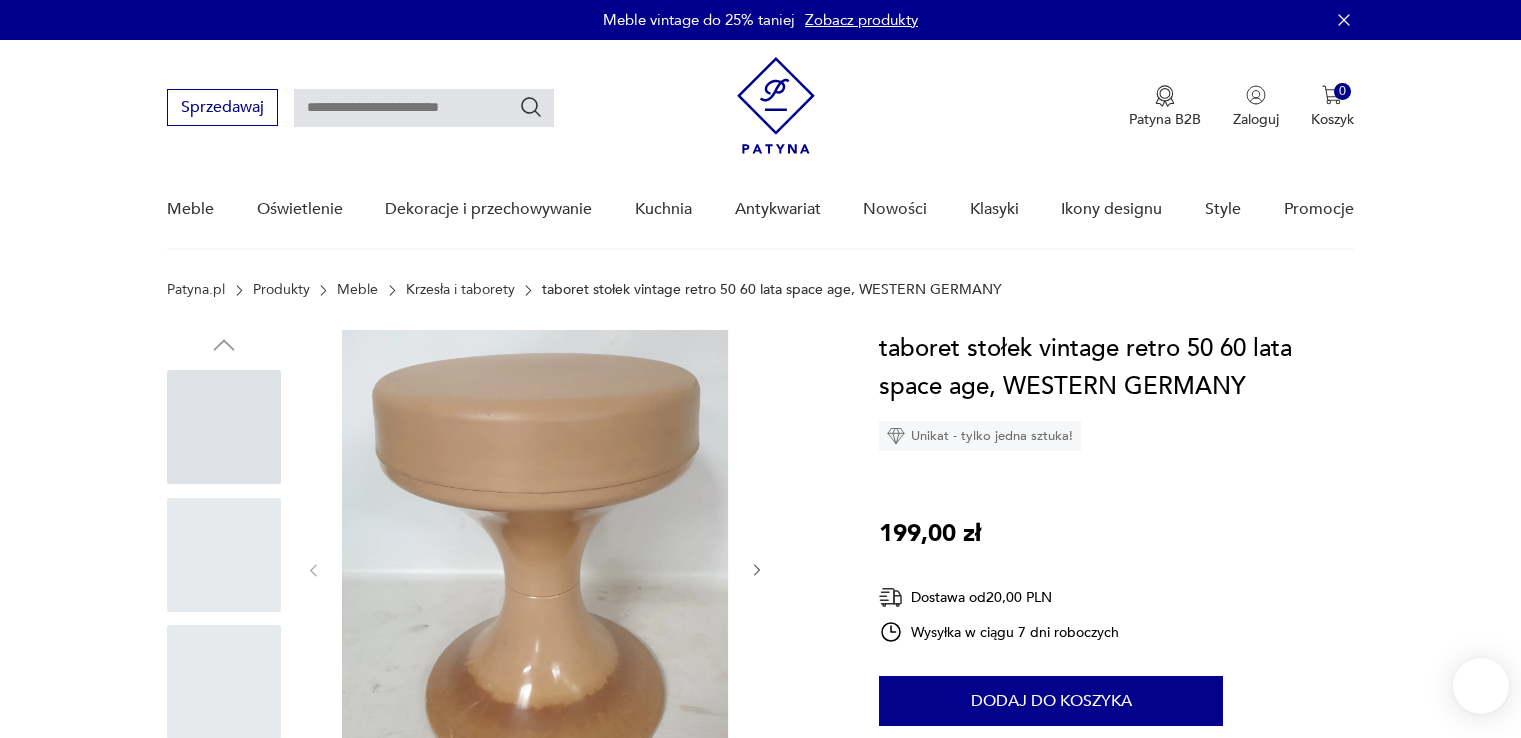 scroll, scrollTop: 0, scrollLeft: 0, axis: both 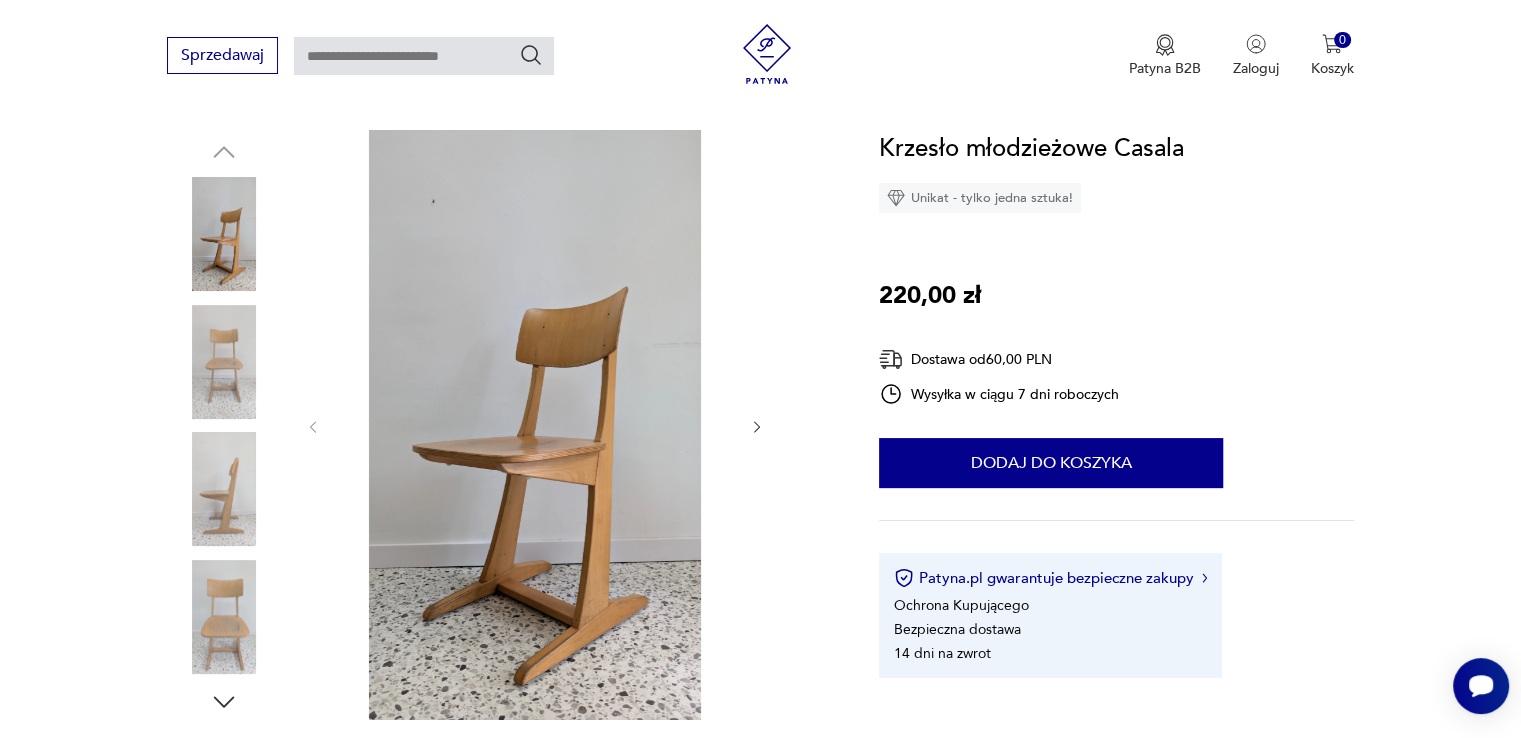 click at bounding box center (224, 362) 